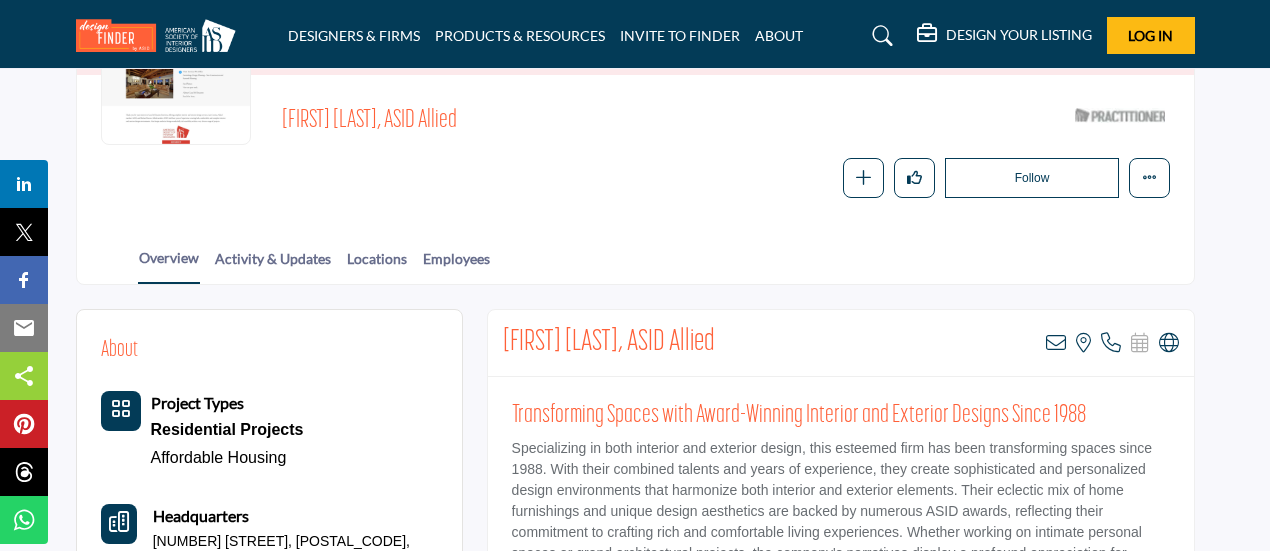 scroll, scrollTop: 328, scrollLeft: 0, axis: vertical 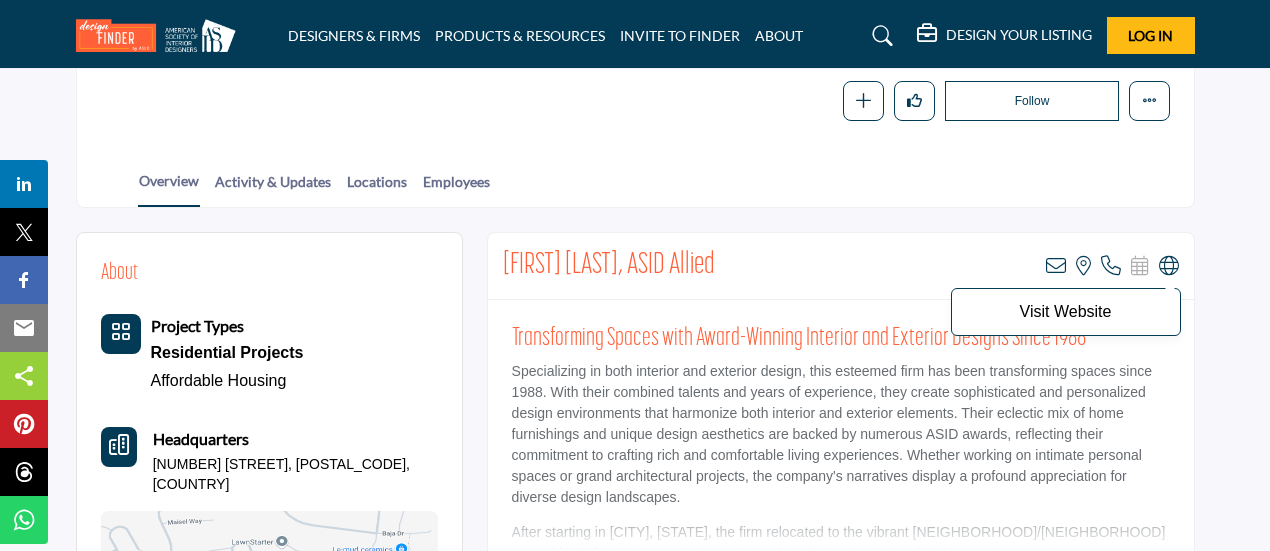 click at bounding box center [1169, 266] 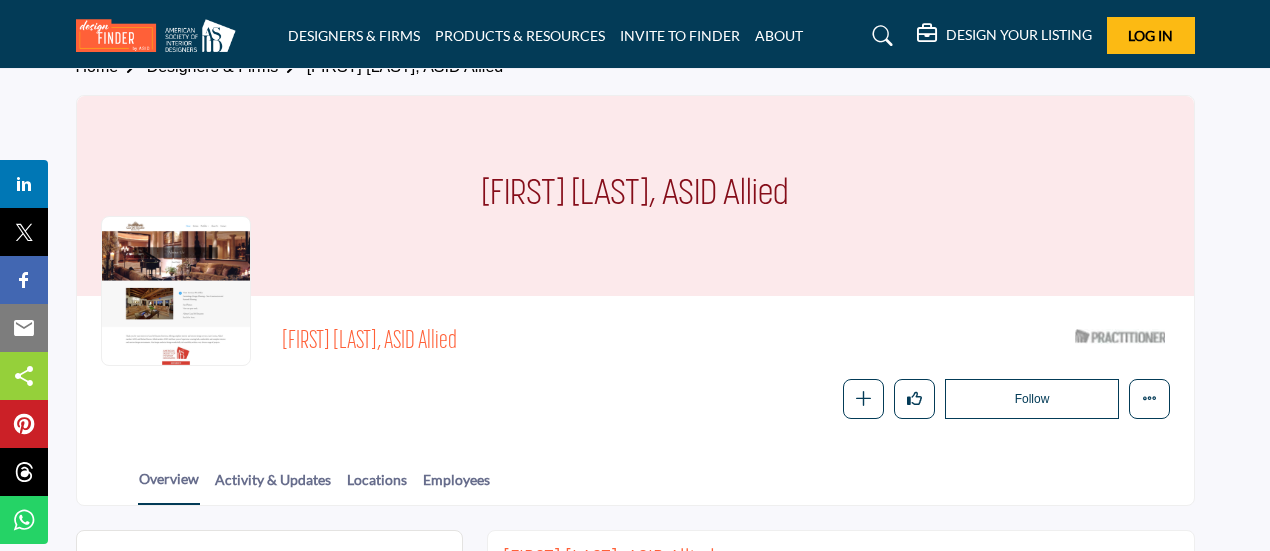 scroll, scrollTop: 0, scrollLeft: 0, axis: both 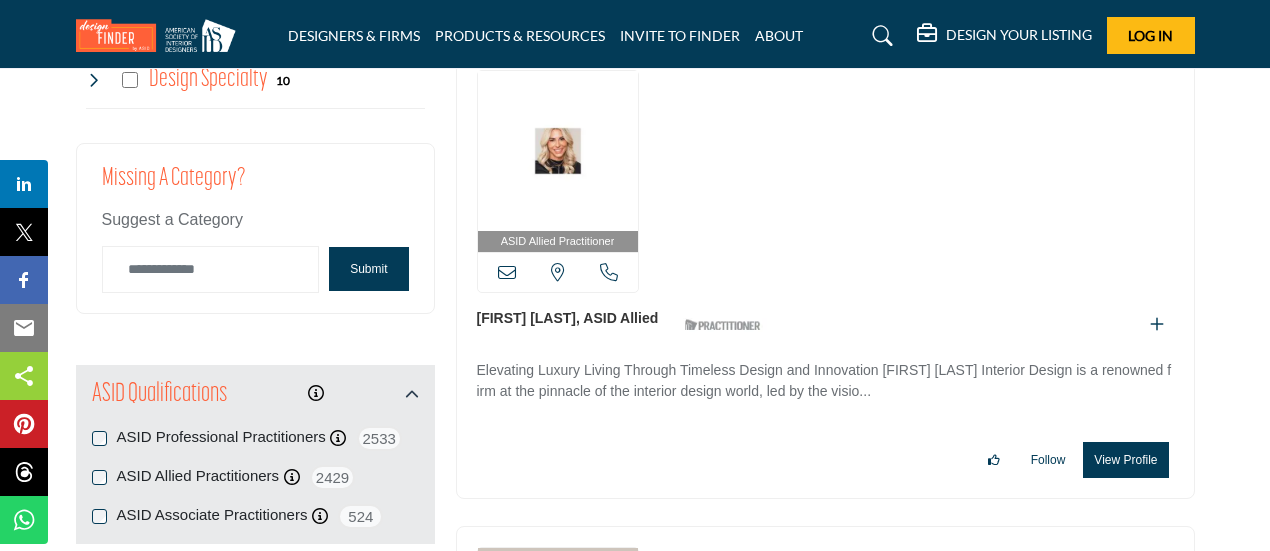click on "[FIRST] [LAST], ASID Allied" at bounding box center [568, 318] 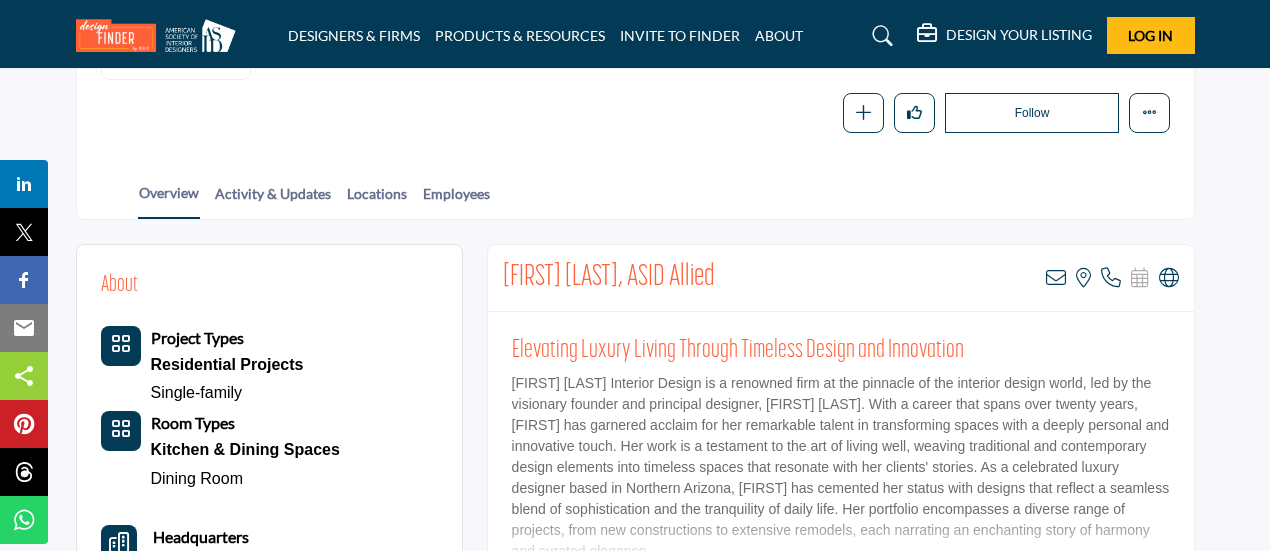 scroll, scrollTop: 316, scrollLeft: 0, axis: vertical 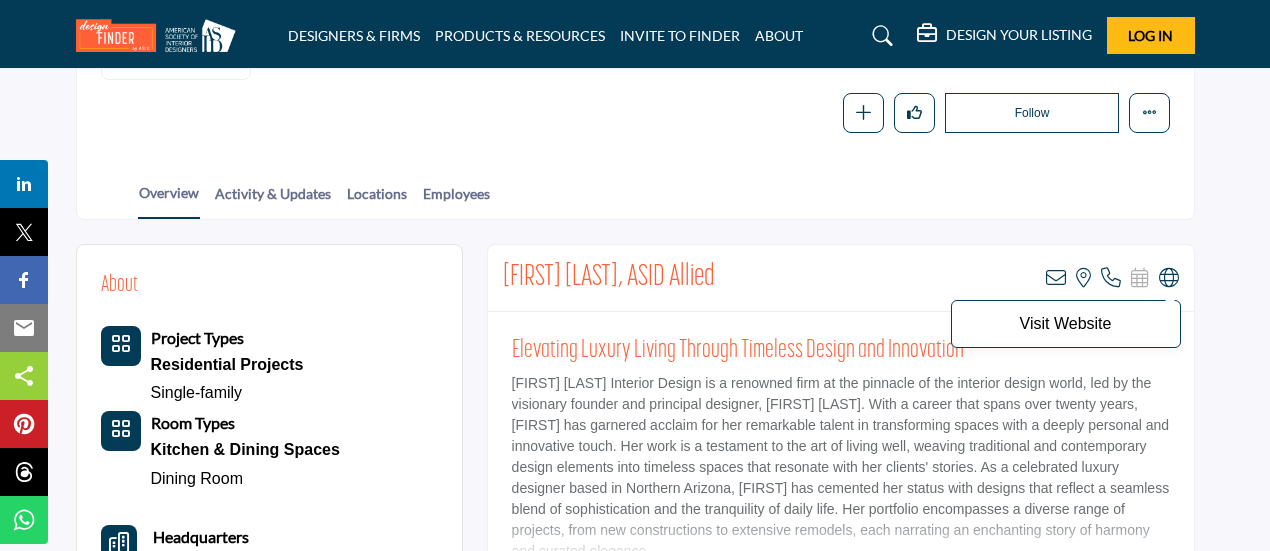 click at bounding box center (1169, 278) 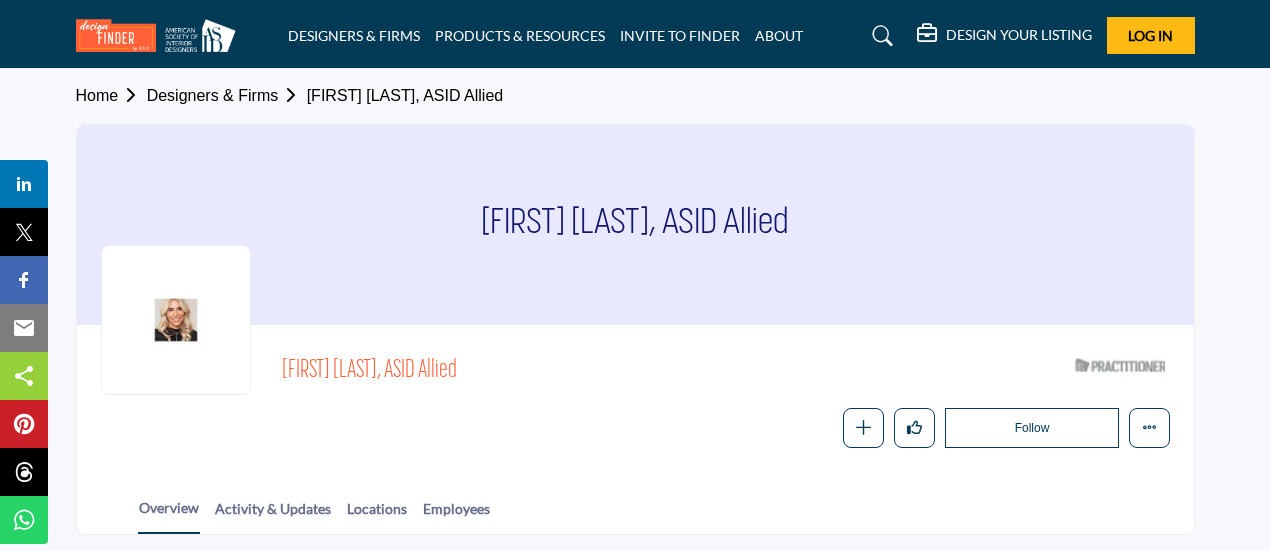 scroll, scrollTop: 0, scrollLeft: 0, axis: both 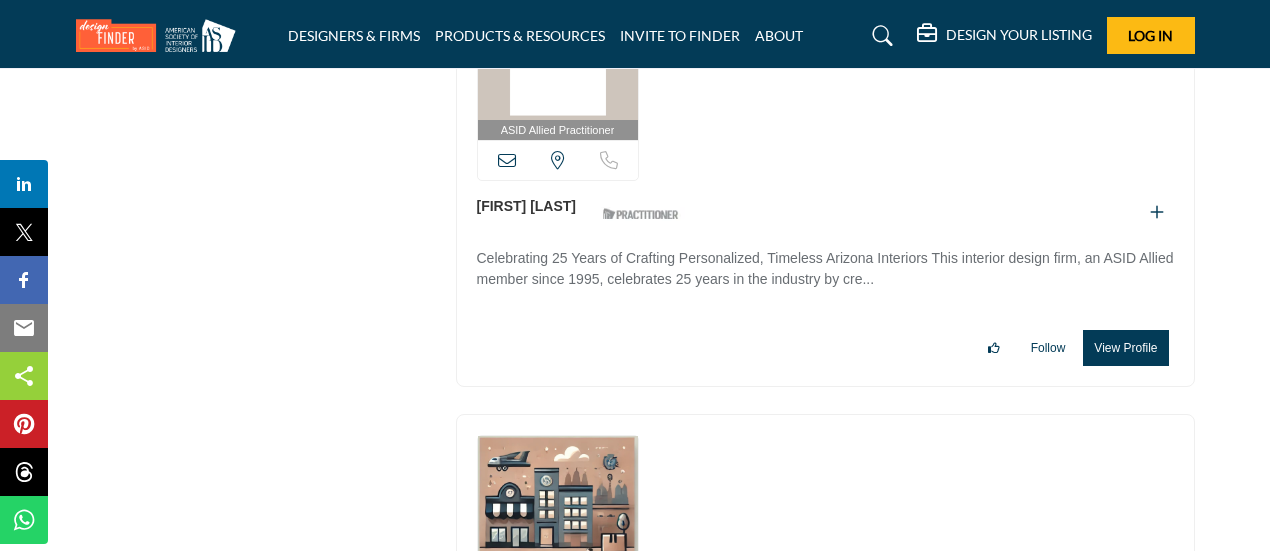 click on "Leah Tuttleman" at bounding box center (527, 206) 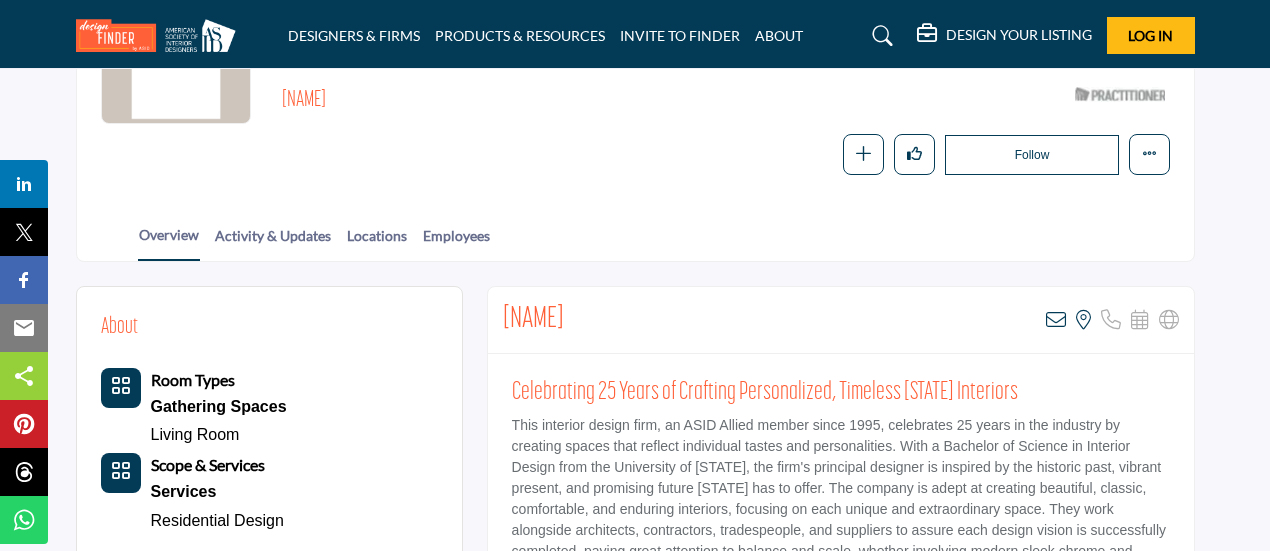 scroll, scrollTop: 272, scrollLeft: 0, axis: vertical 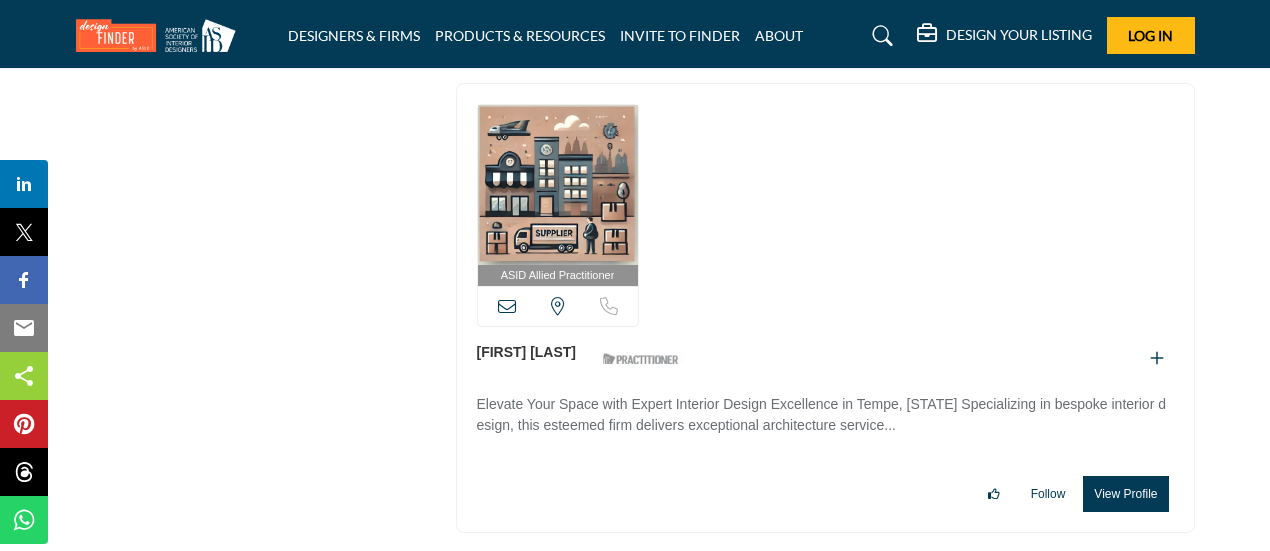 click on "Christa Delasandro" at bounding box center [527, 352] 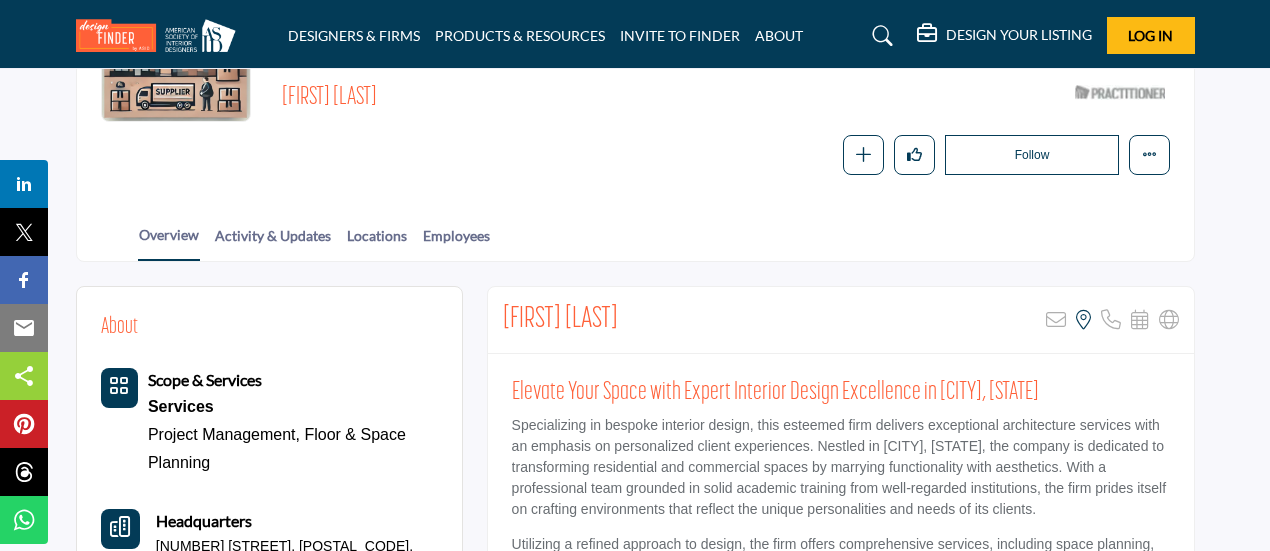 scroll, scrollTop: 324, scrollLeft: 0, axis: vertical 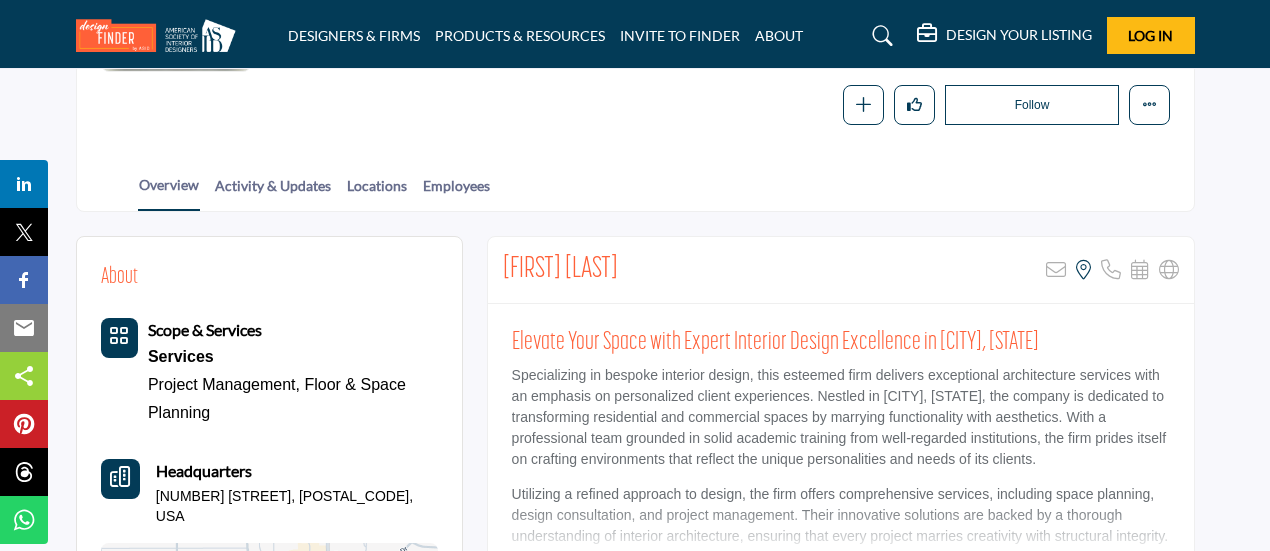 drag, startPoint x: 503, startPoint y: 261, endPoint x: 707, endPoint y: 261, distance: 204 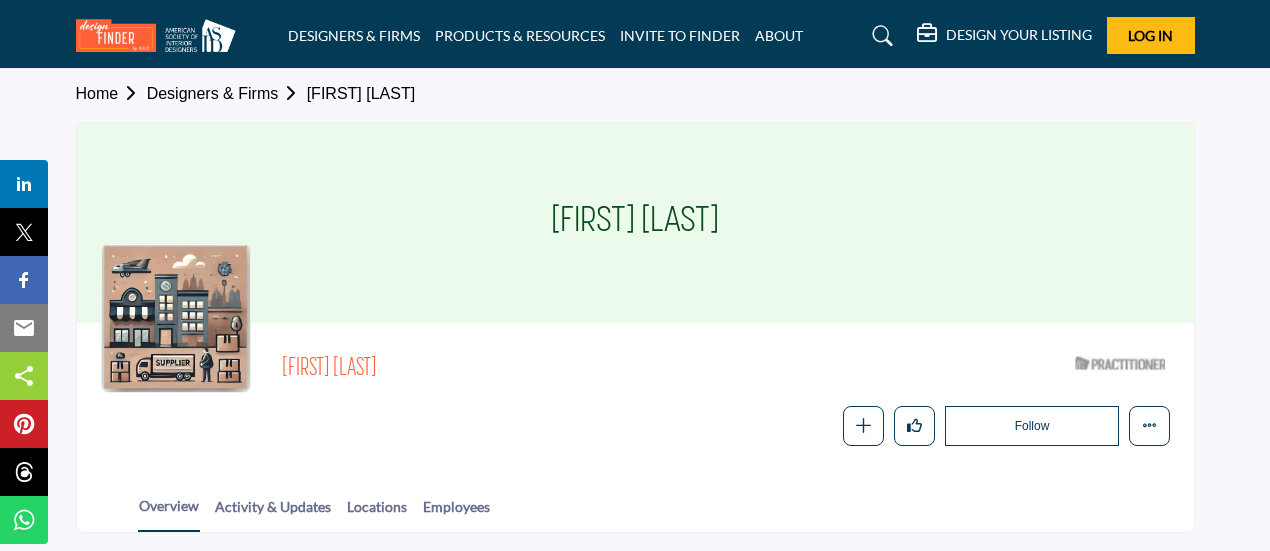 scroll, scrollTop: 0, scrollLeft: 0, axis: both 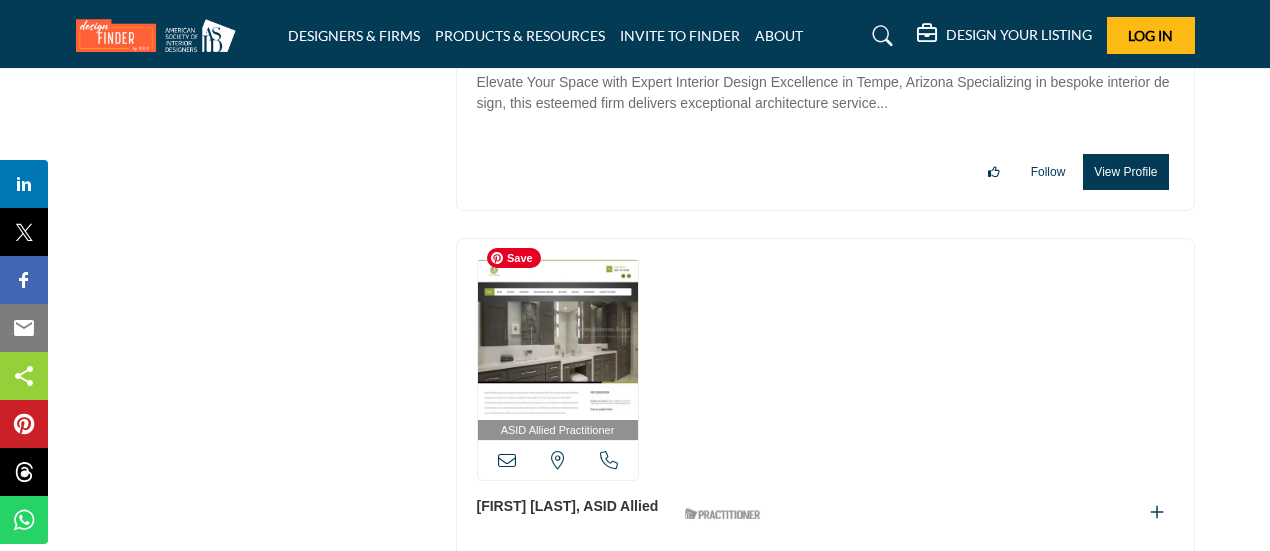 click at bounding box center [558, 340] 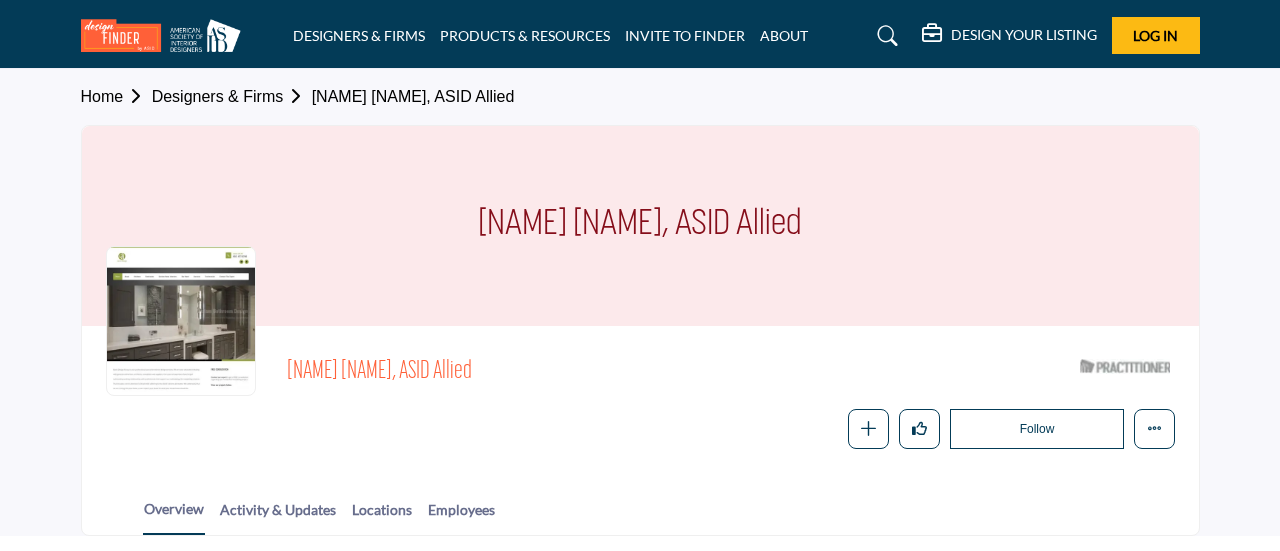 click on "Overview
Activity & Updates
Locations
Employees" at bounding box center [665, 504] 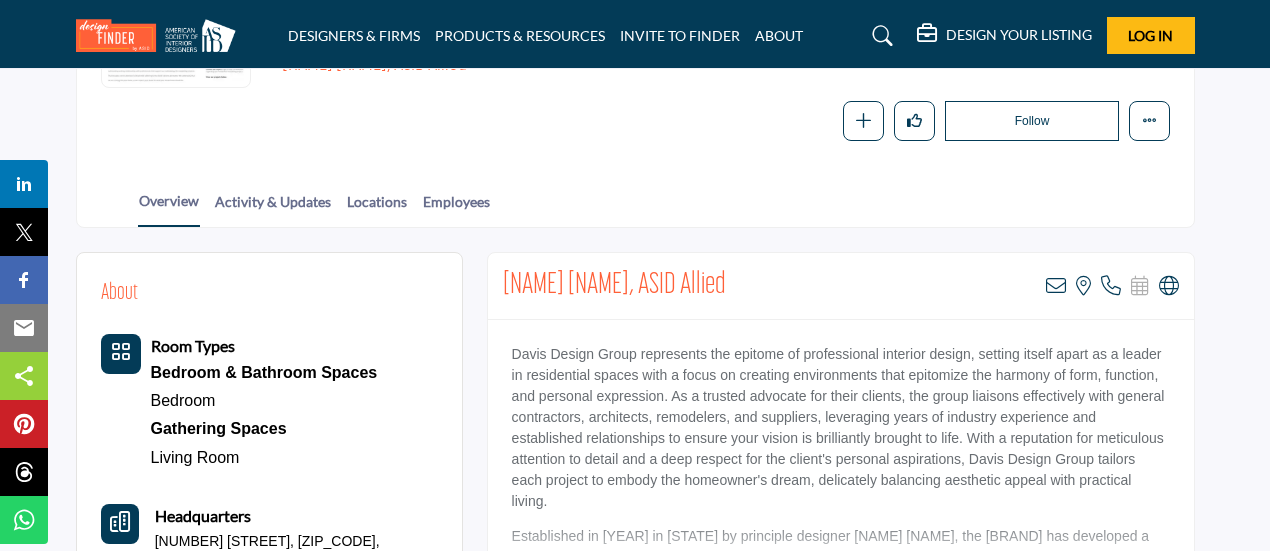scroll, scrollTop: 308, scrollLeft: 0, axis: vertical 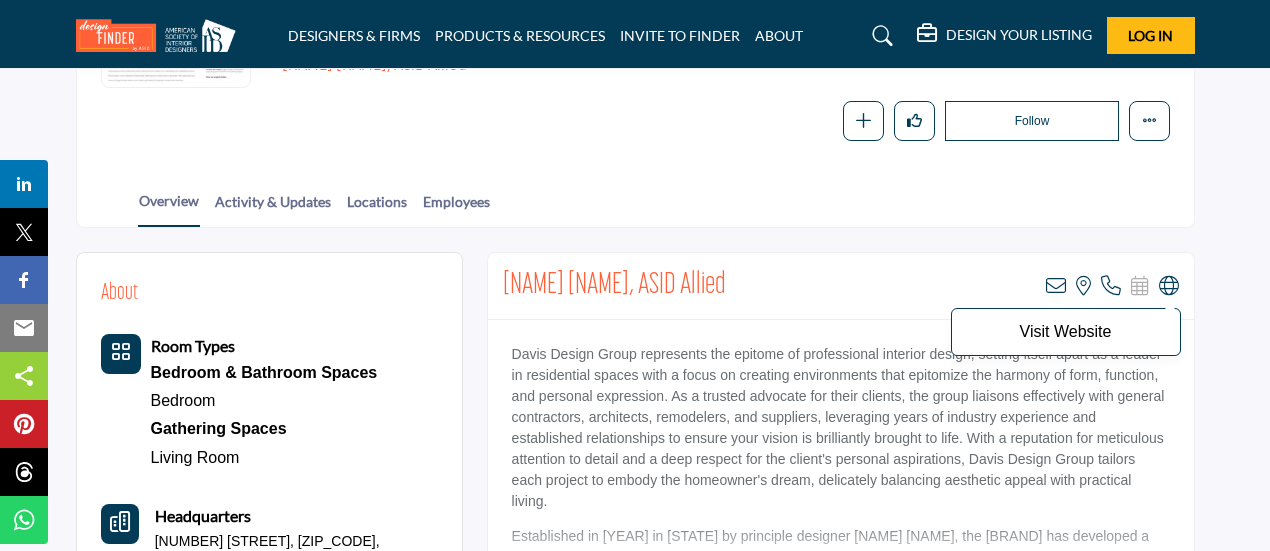 click at bounding box center (1169, 286) 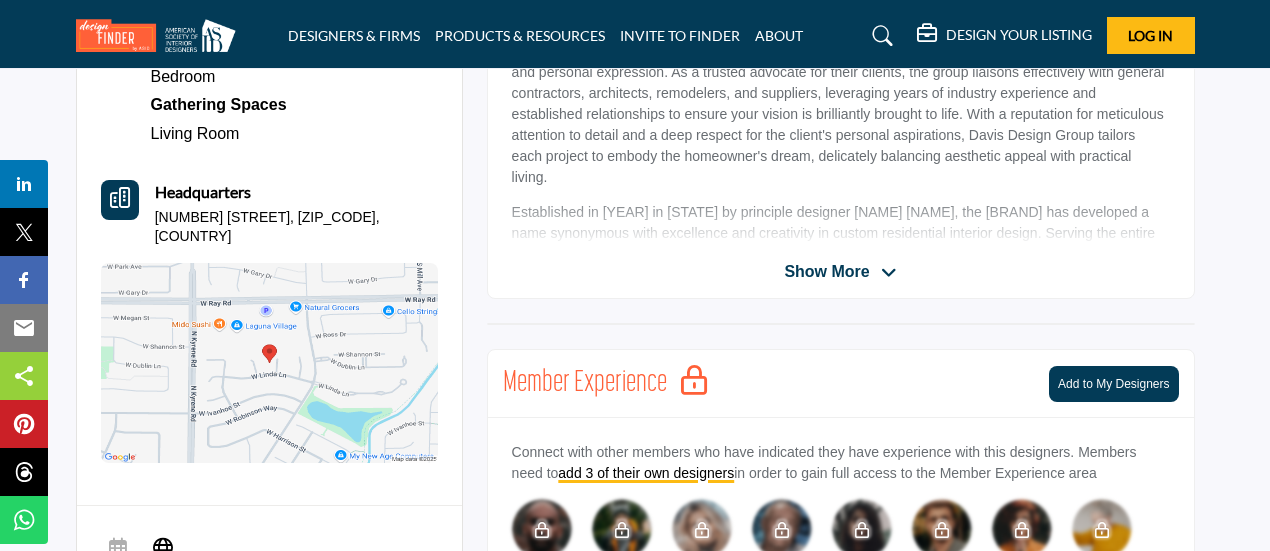 scroll, scrollTop: 638, scrollLeft: 0, axis: vertical 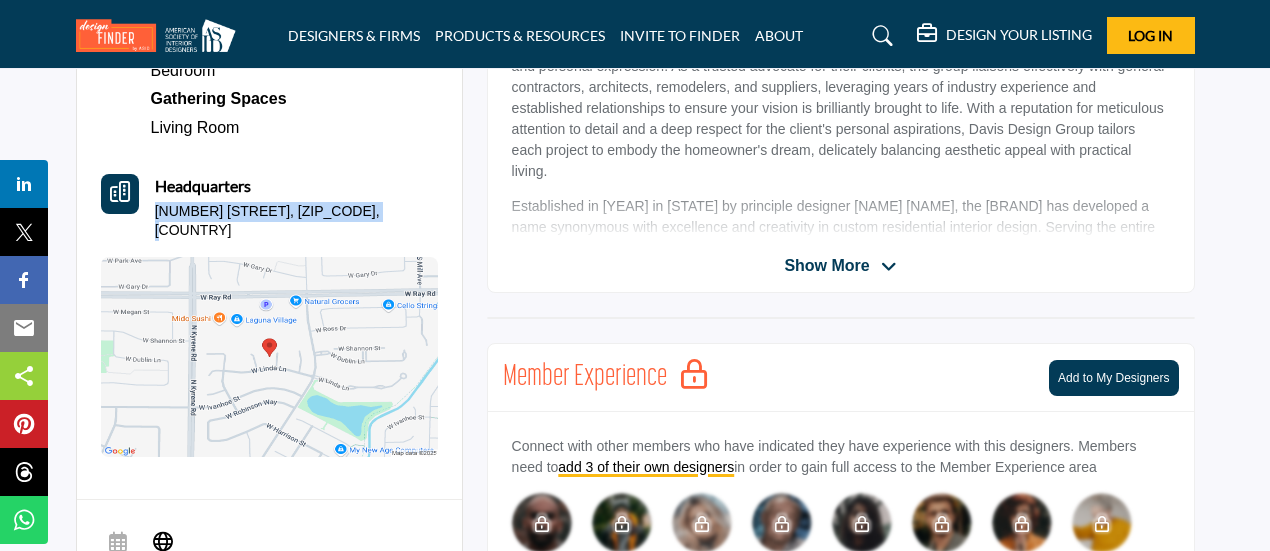 drag, startPoint x: 156, startPoint y: 210, endPoint x: 408, endPoint y: 206, distance: 252.03174 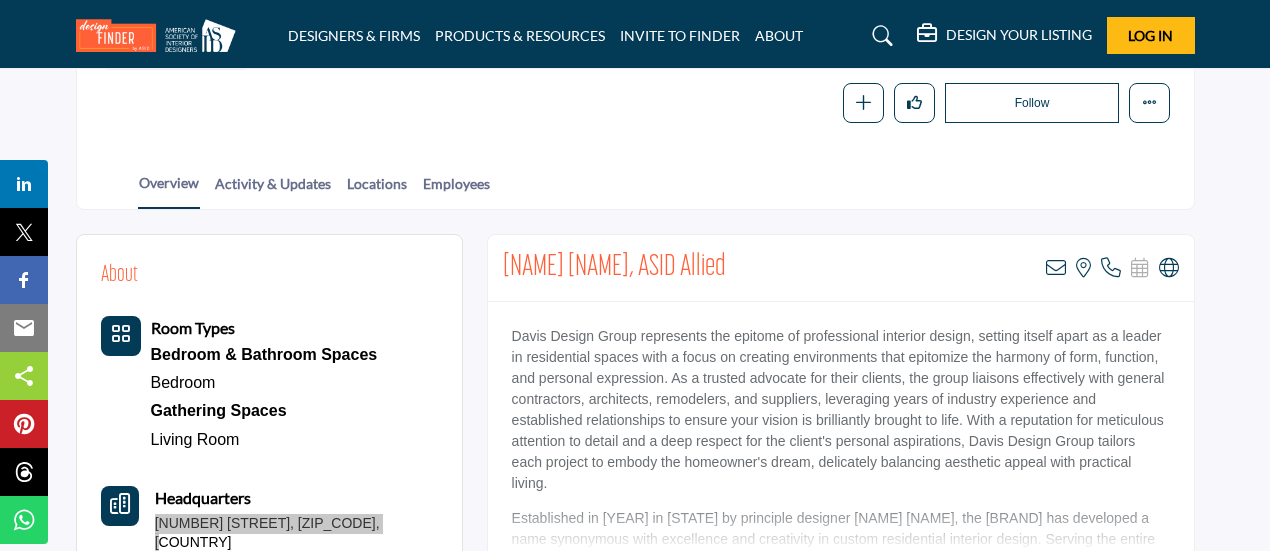 scroll, scrollTop: 0, scrollLeft: 0, axis: both 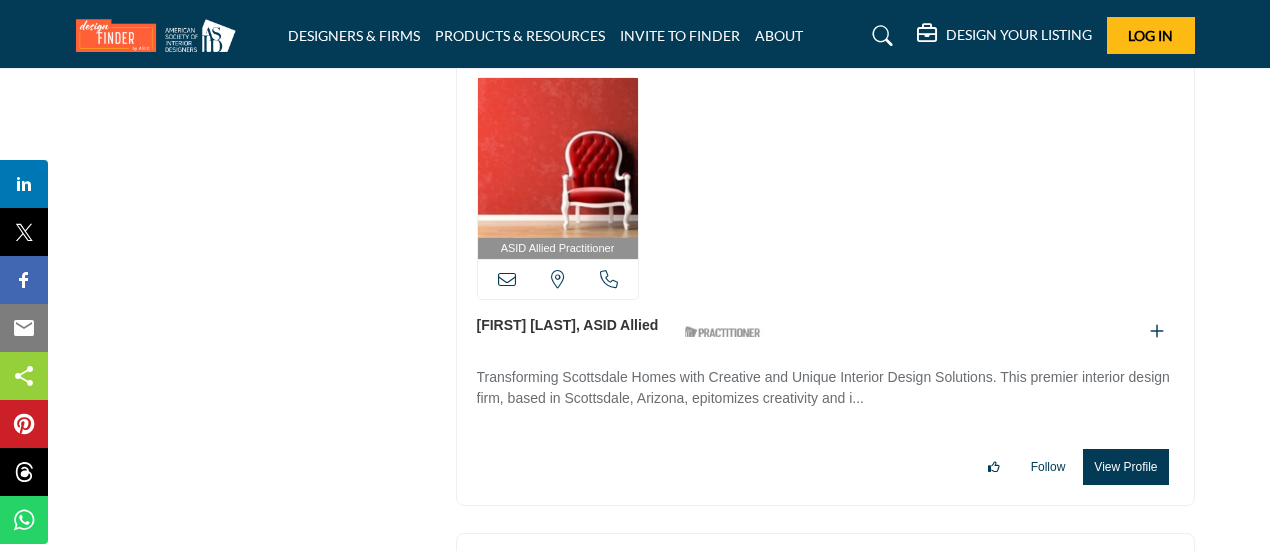 click on "Vicki Bergelt, ASID Allied" at bounding box center (568, 325) 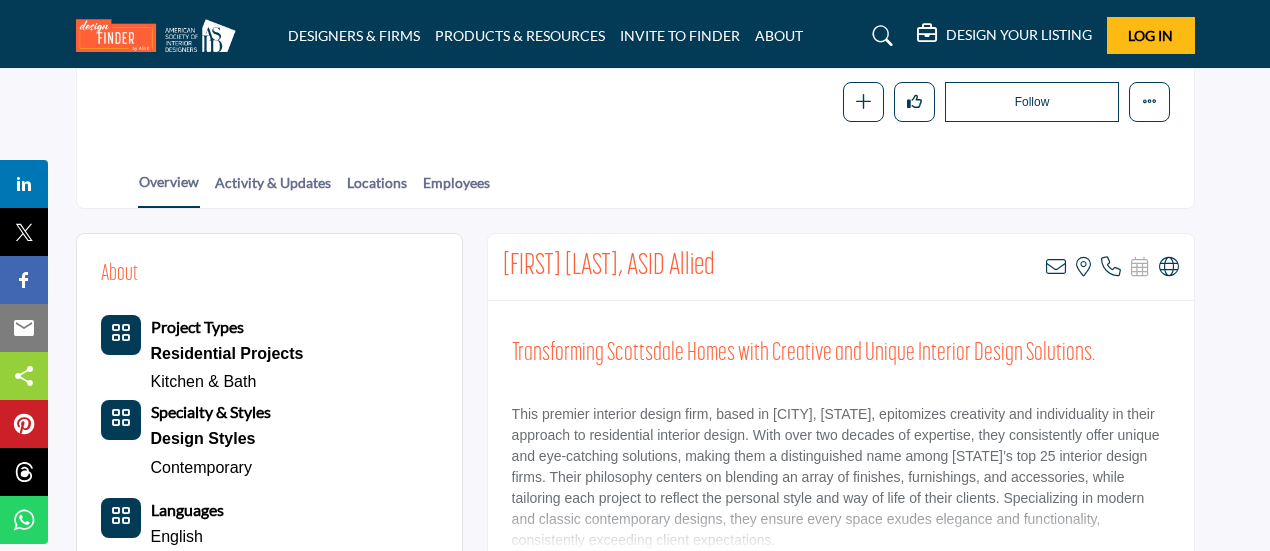 scroll, scrollTop: 328, scrollLeft: 0, axis: vertical 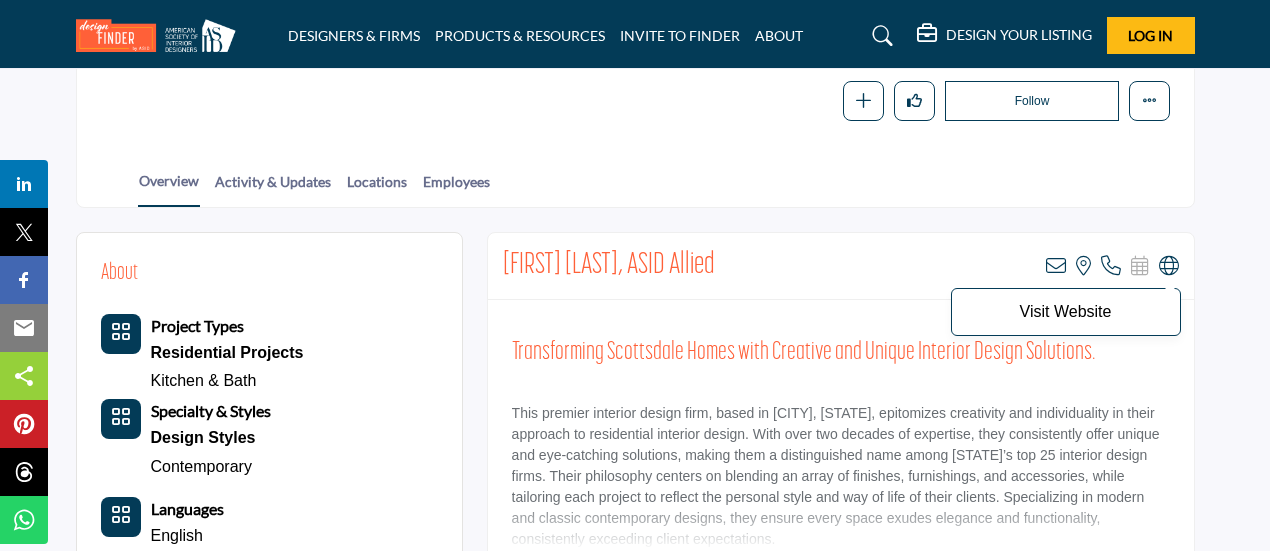 click at bounding box center (1169, 266) 